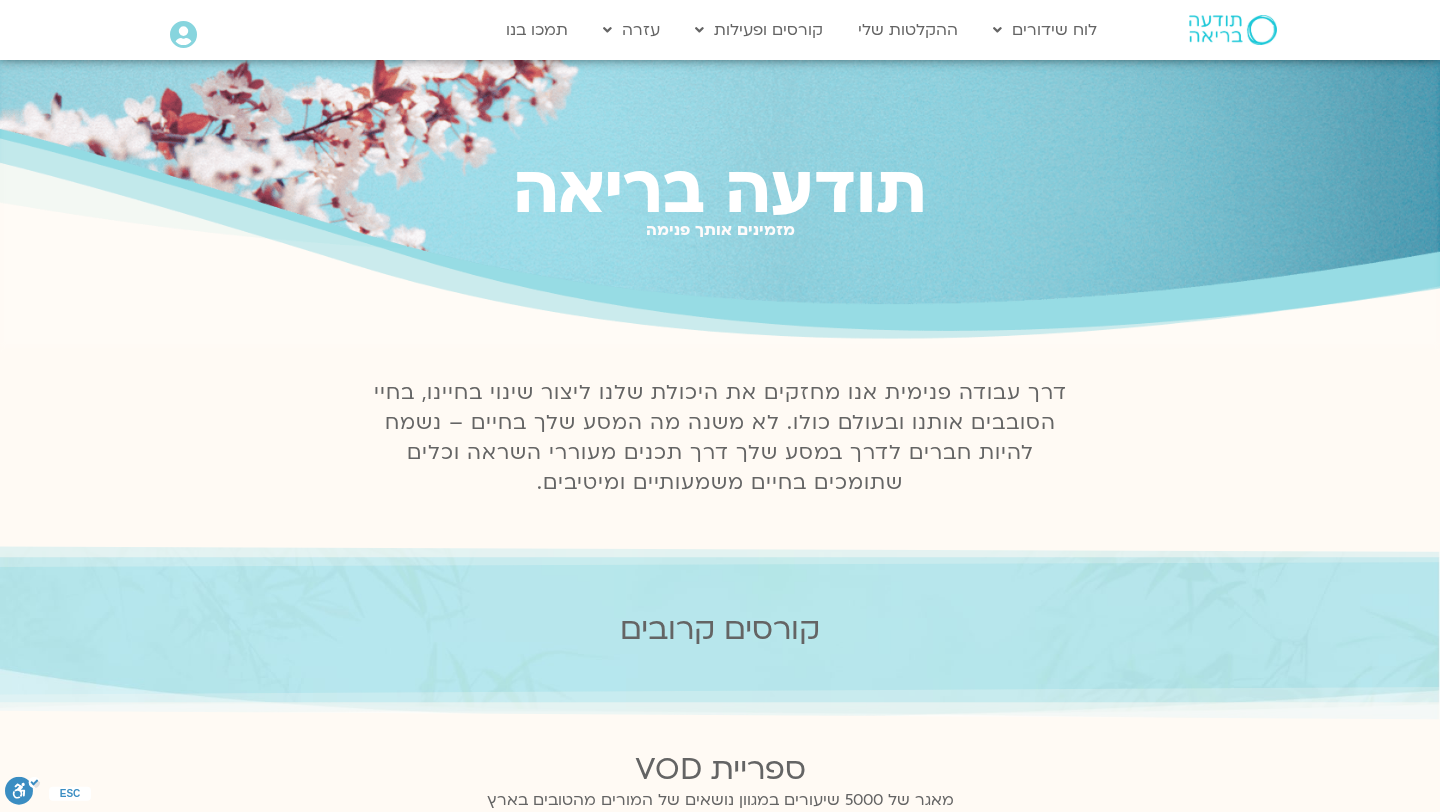 scroll, scrollTop: 0, scrollLeft: 0, axis: both 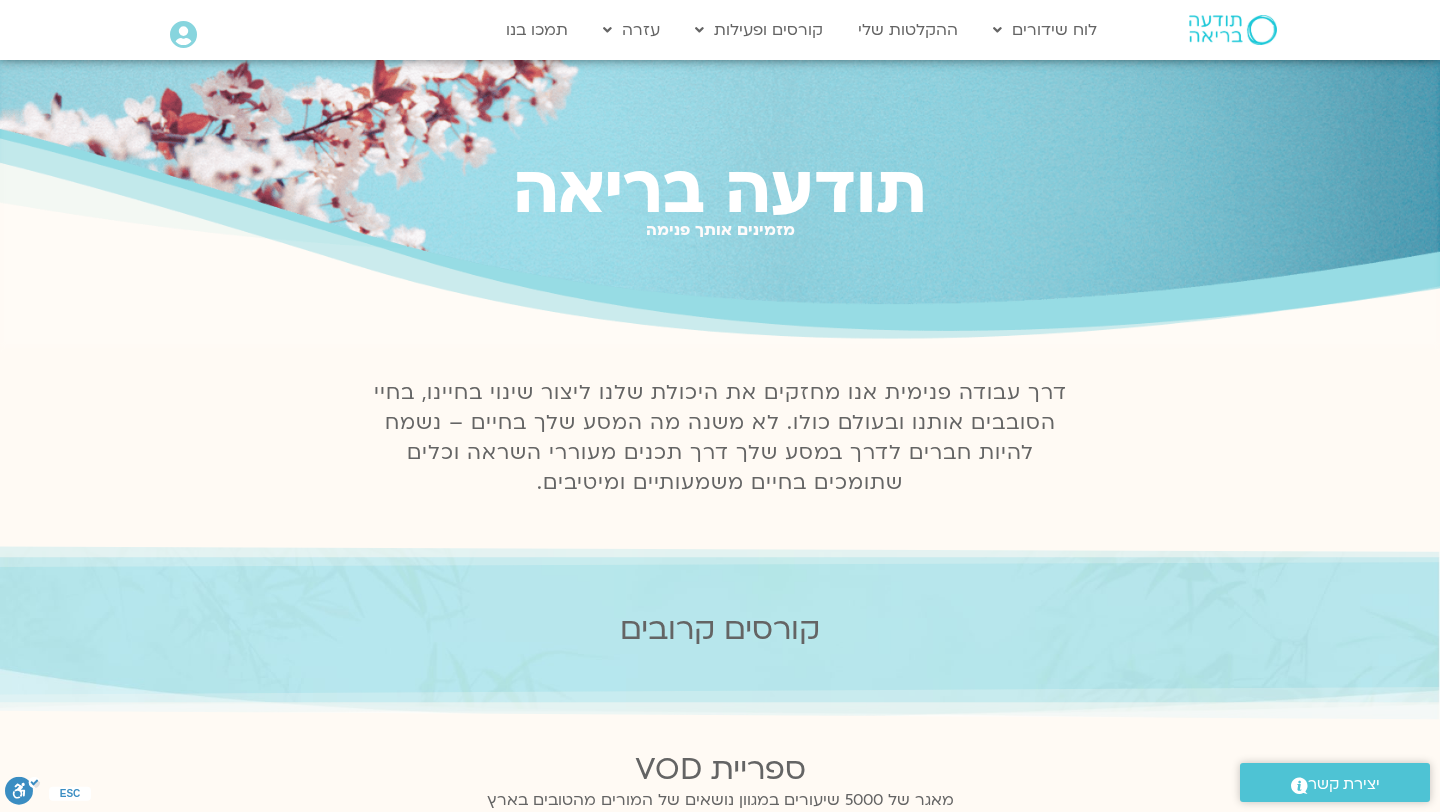 click at bounding box center (183, 35) 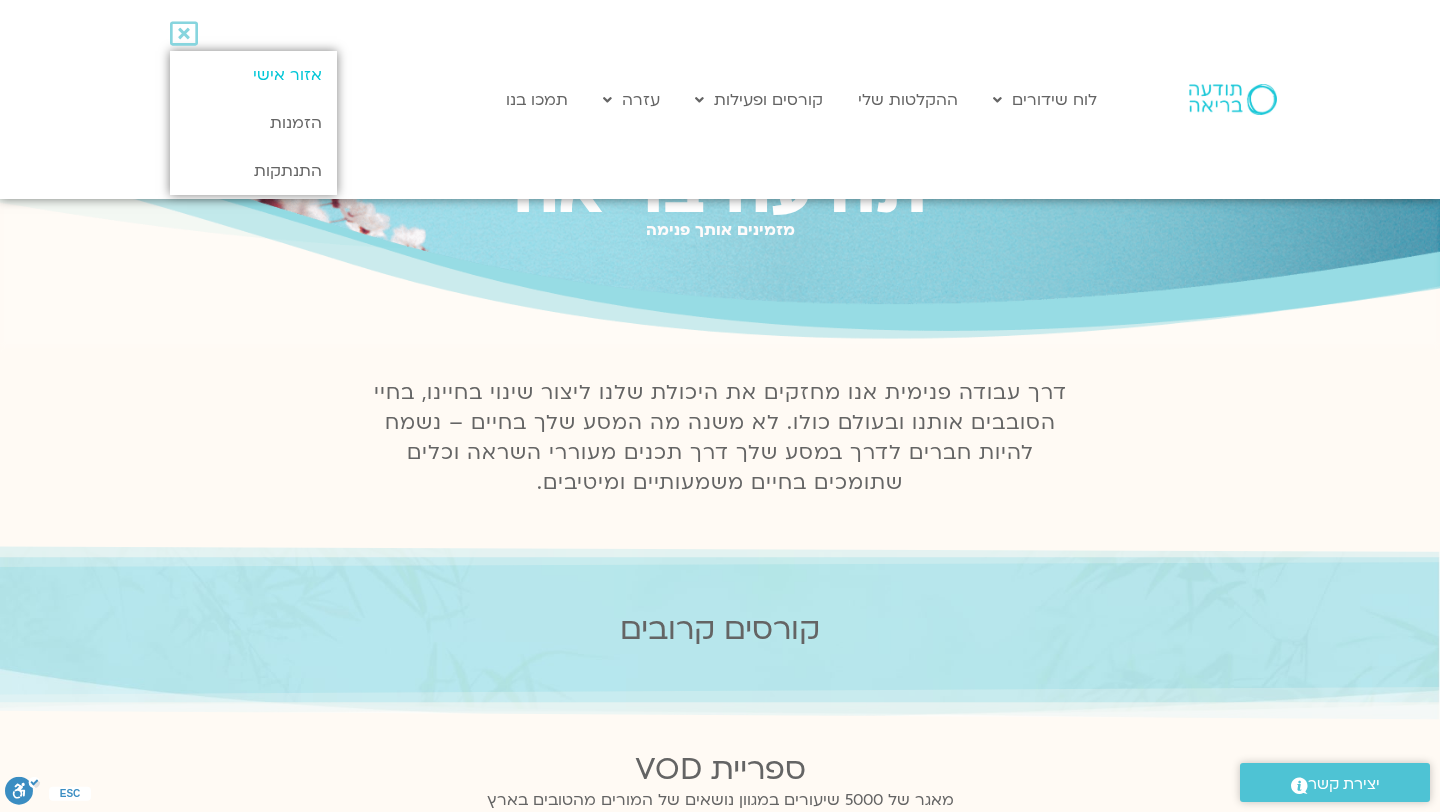 click on "אזור אישי" at bounding box center [253, 75] 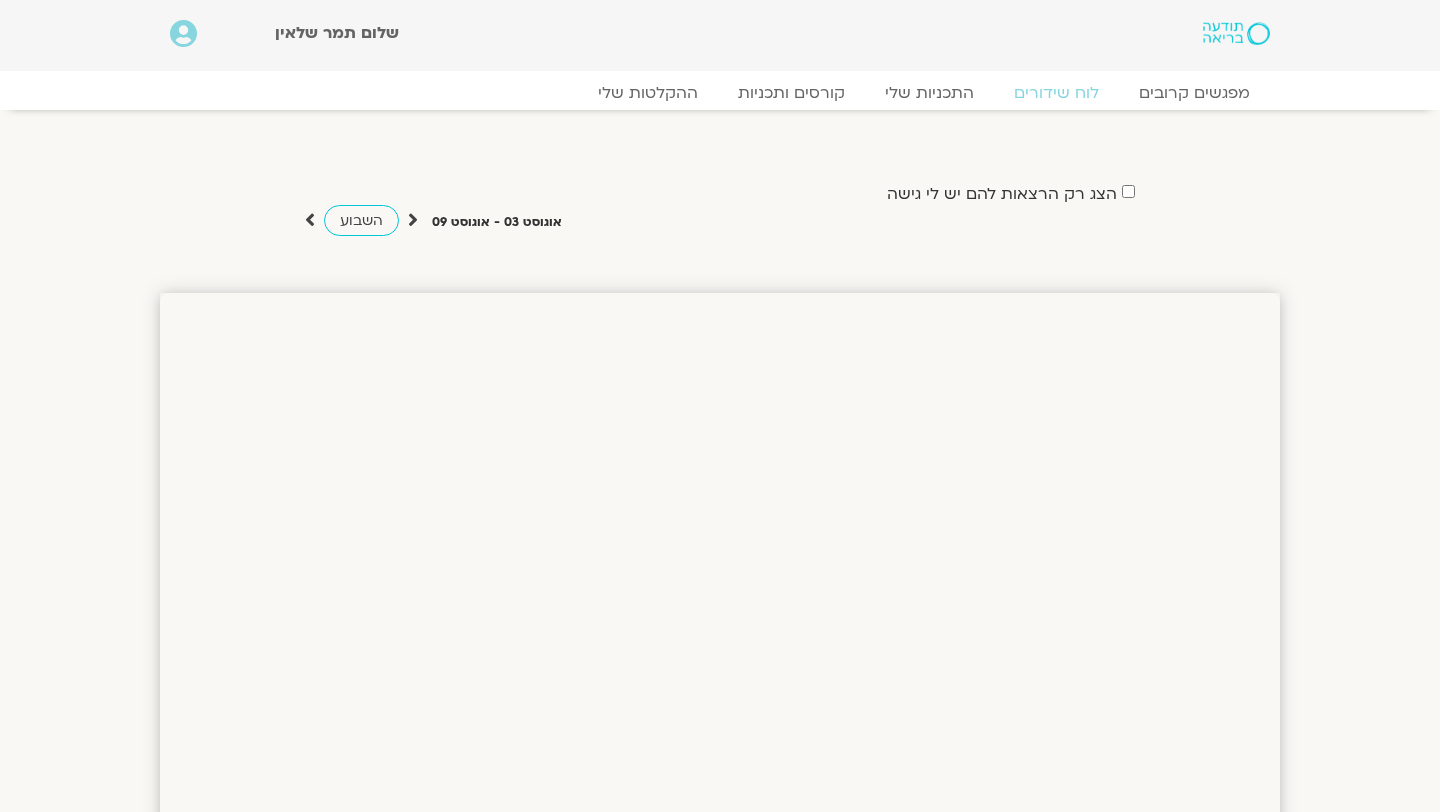 scroll, scrollTop: 0, scrollLeft: 0, axis: both 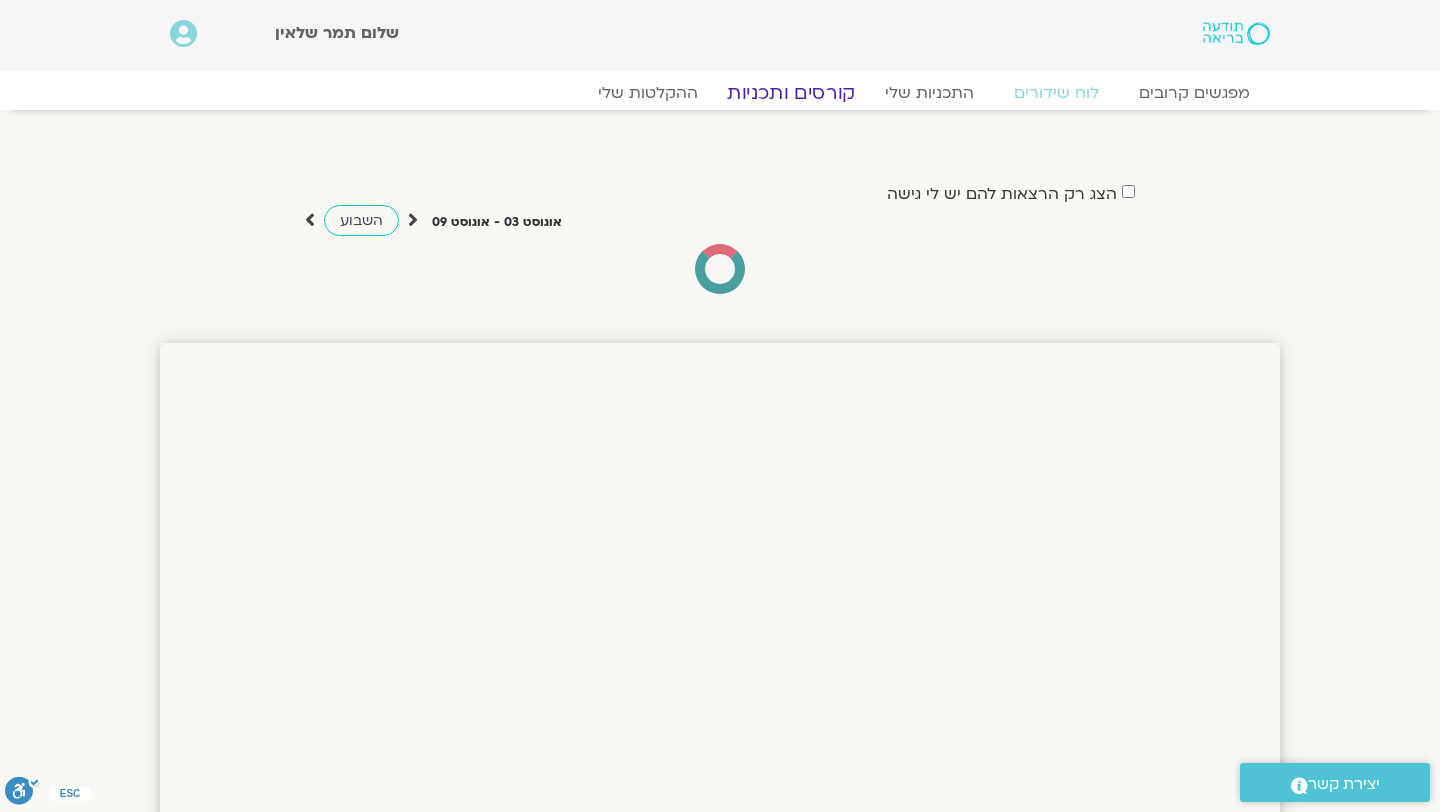 click on "קורסים ותכניות" 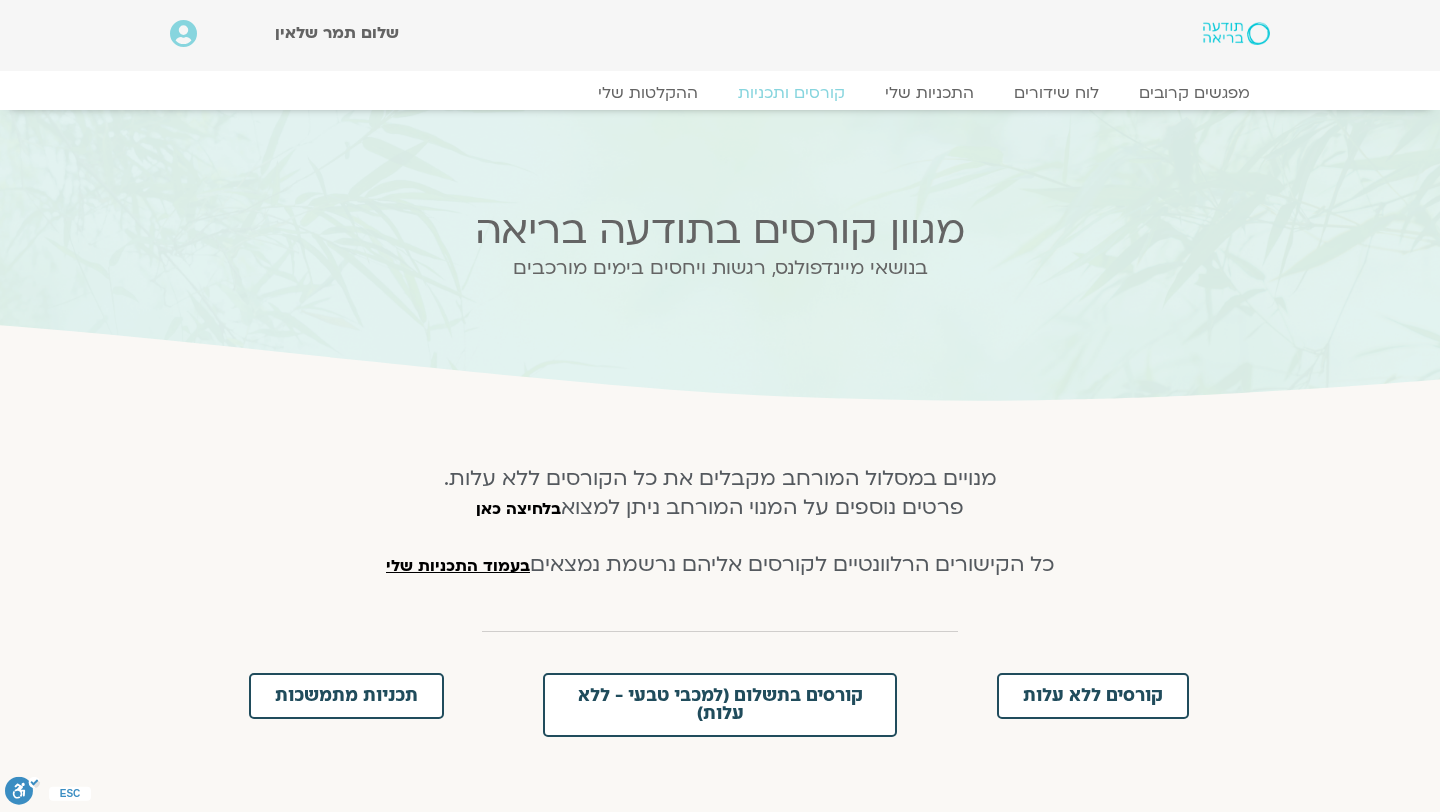 scroll, scrollTop: 0, scrollLeft: 0, axis: both 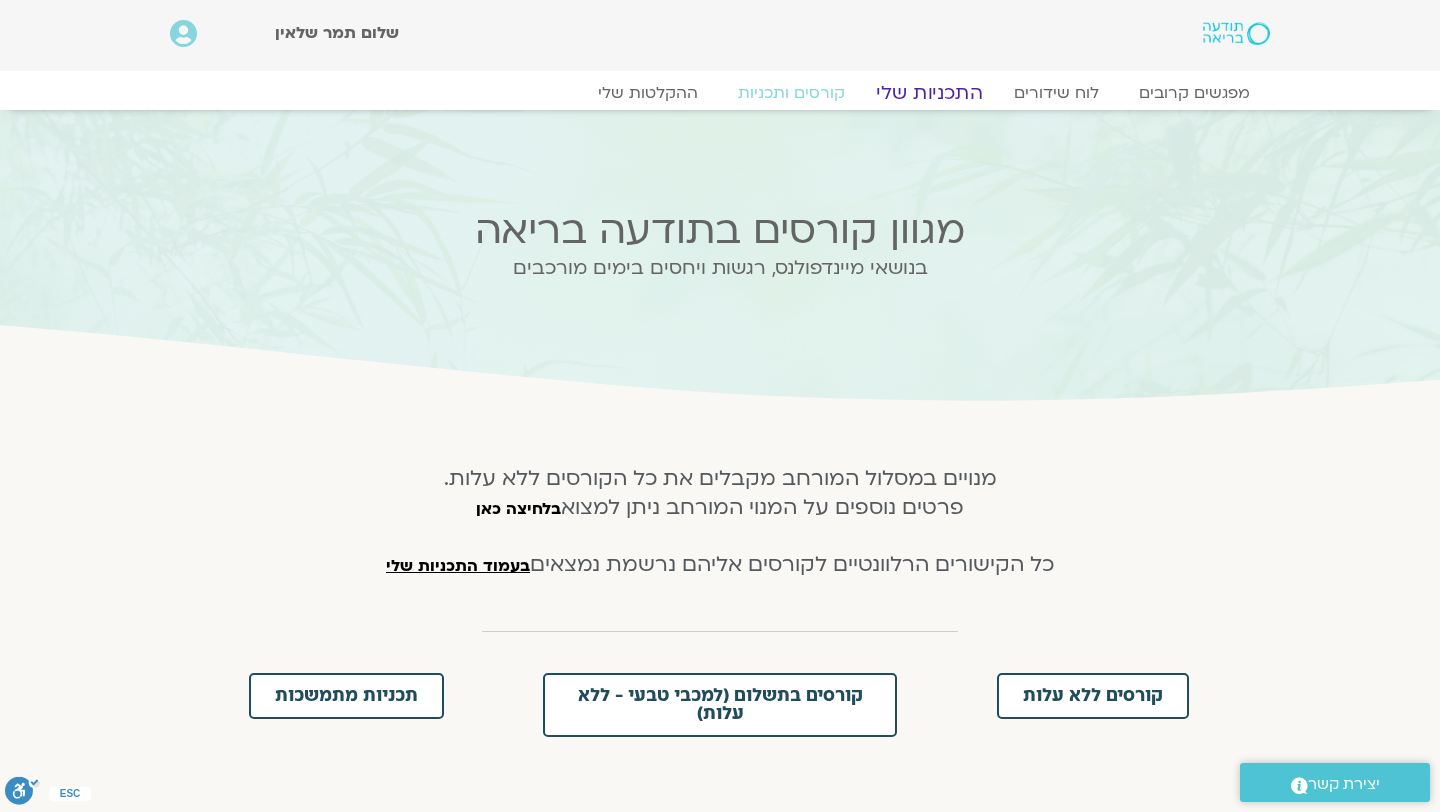 click on "התכניות שלי" 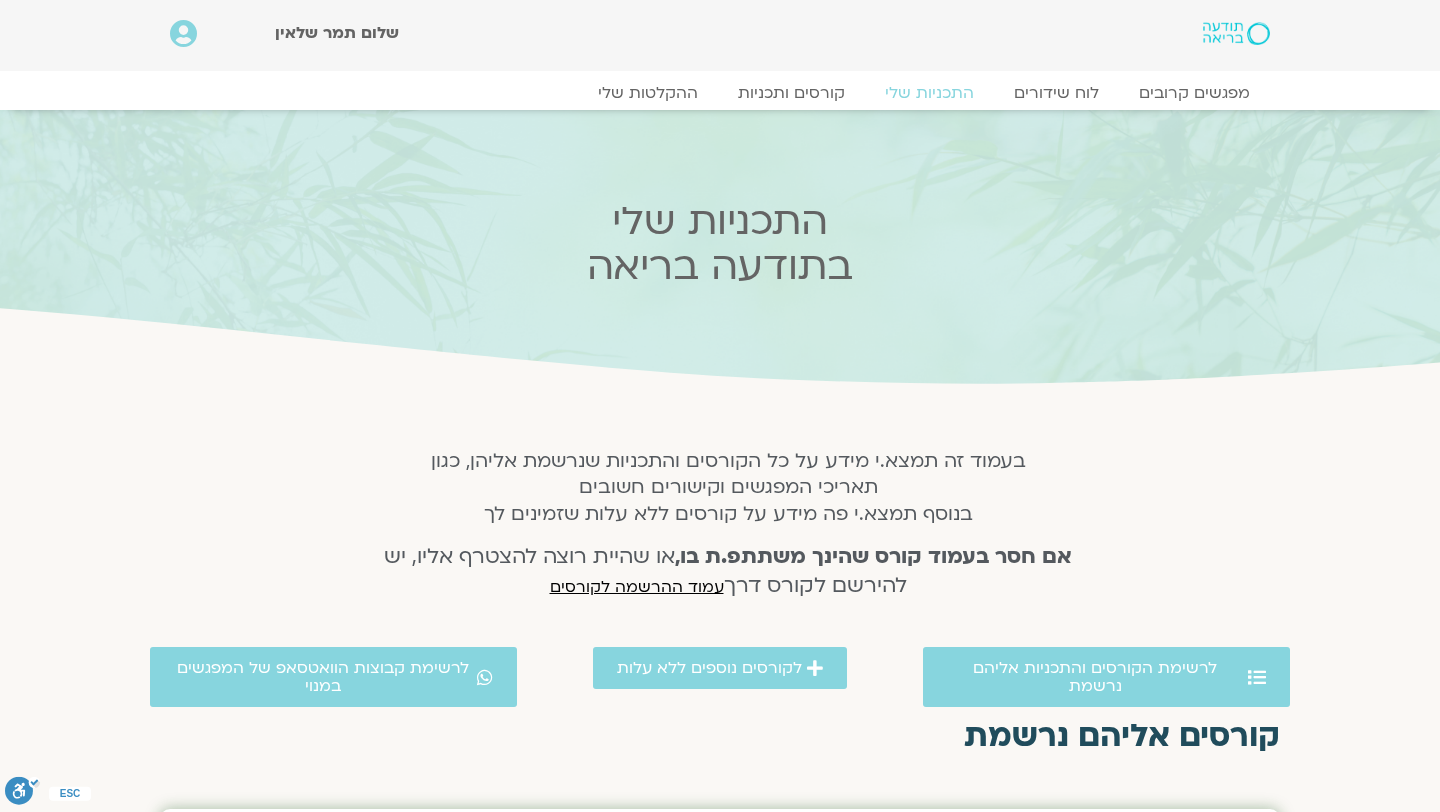 scroll, scrollTop: 0, scrollLeft: 0, axis: both 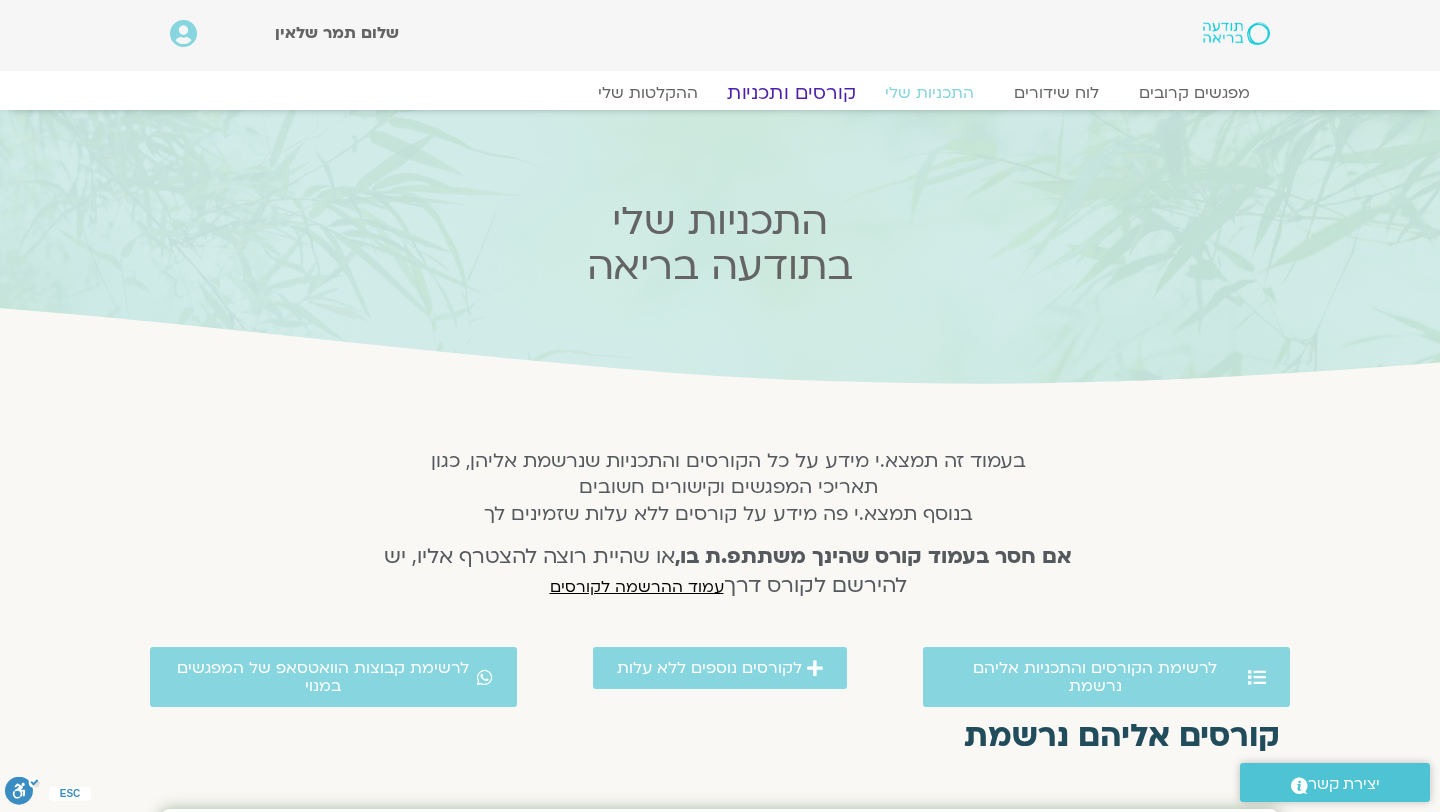 click on "קורסים ותכניות" 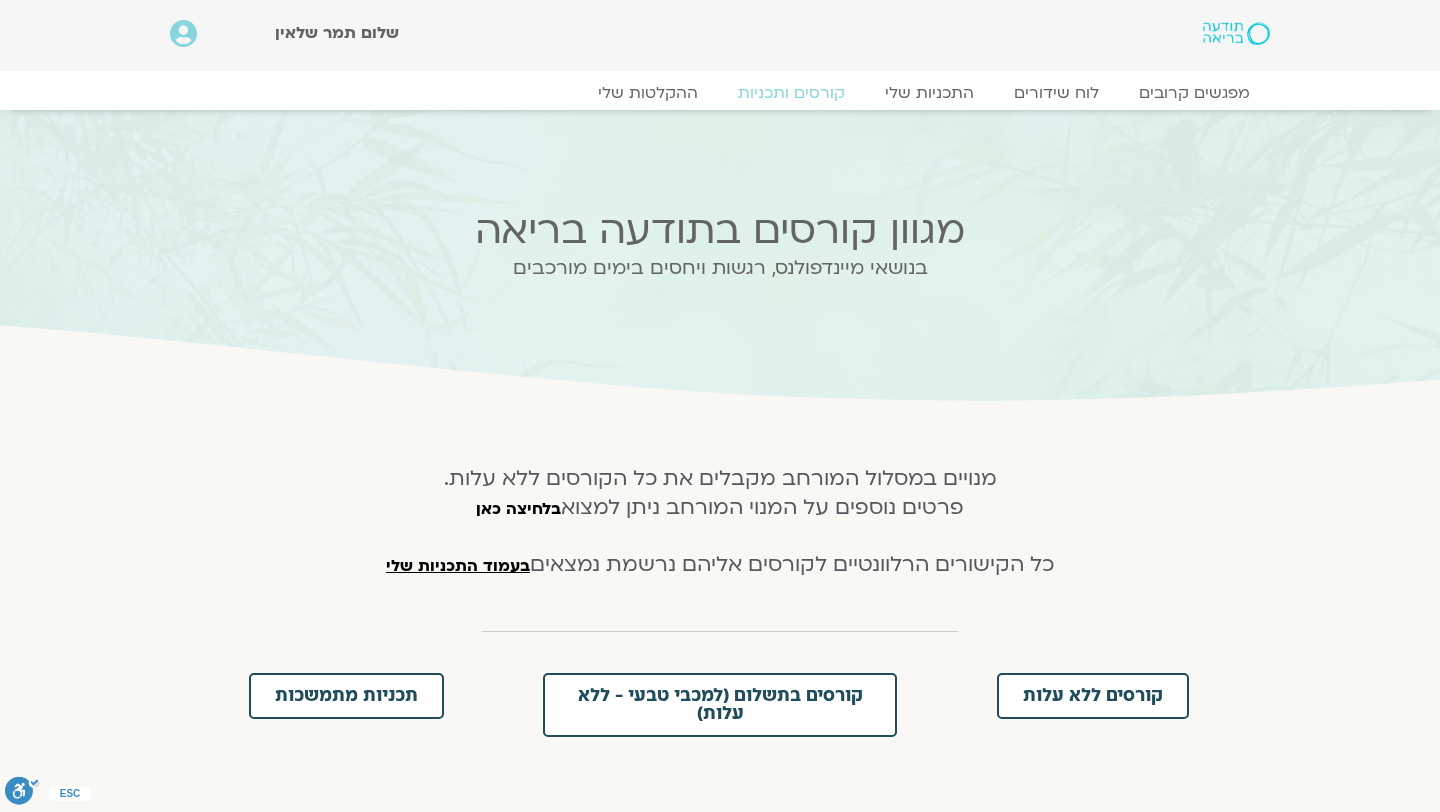 scroll, scrollTop: 0, scrollLeft: 0, axis: both 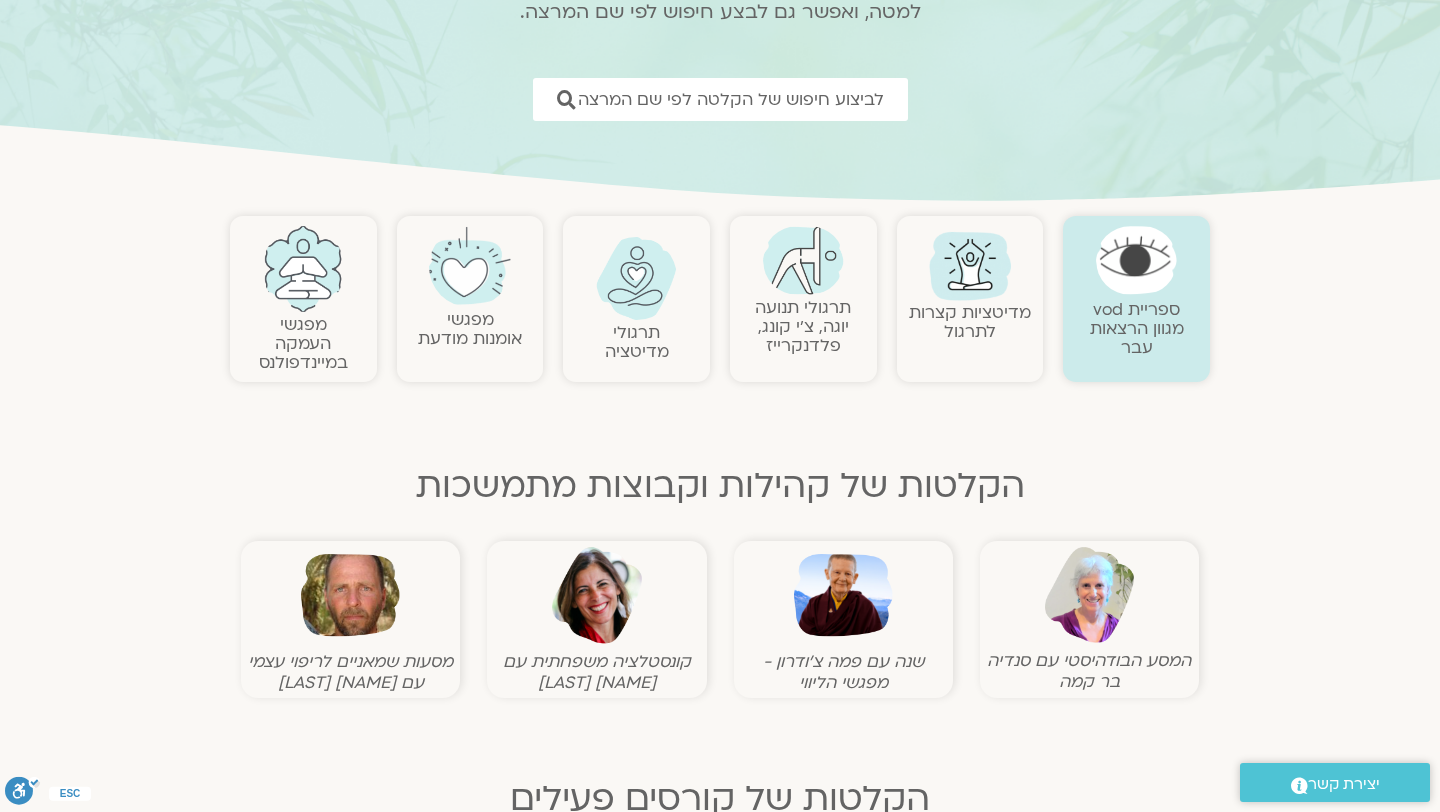 click on "ספריית vod
מגוון הרצאות עבר" at bounding box center [1137, 328] 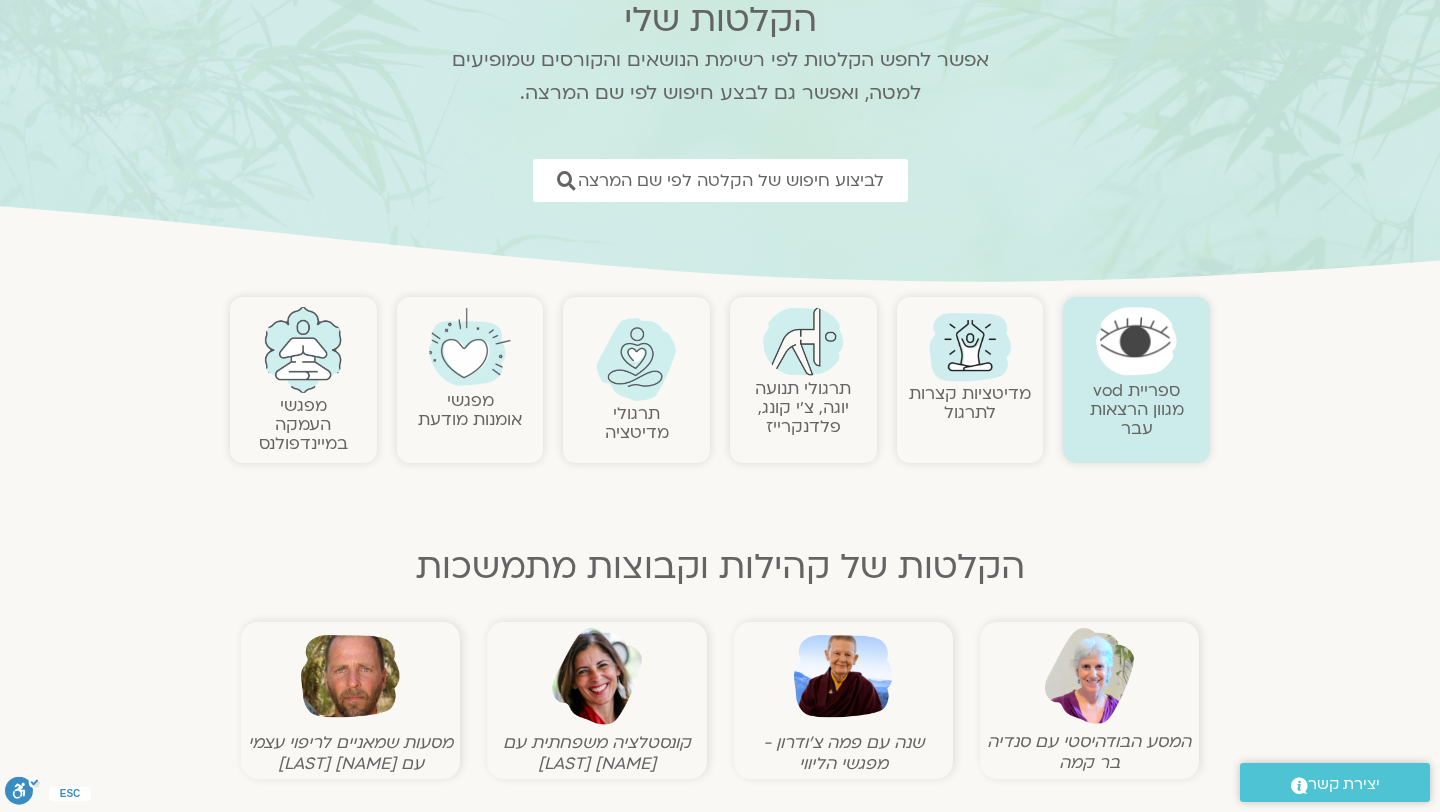 scroll, scrollTop: 44, scrollLeft: 0, axis: vertical 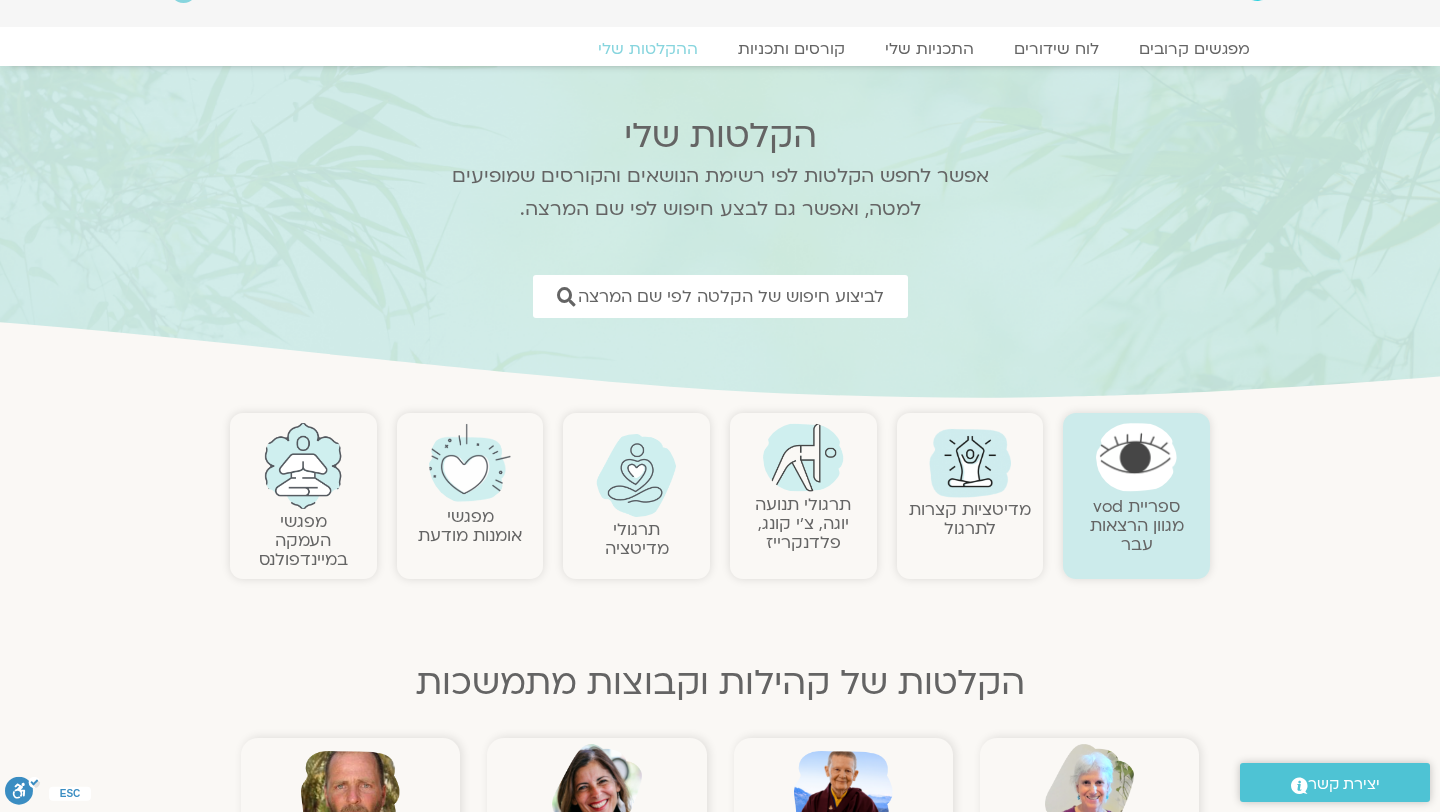 click on "ספריית vod
מגוון הרצאות עבר" at bounding box center [1136, 525] 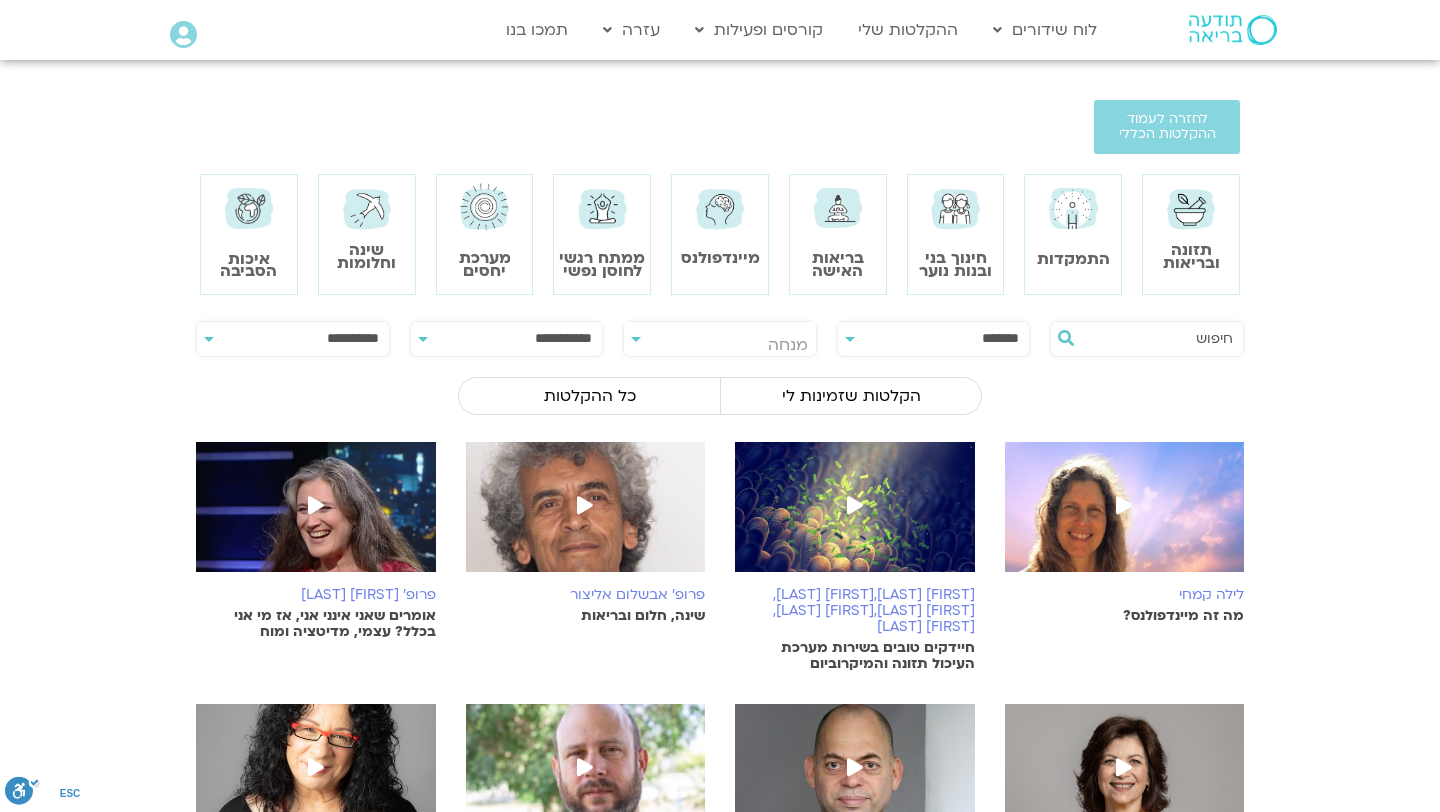 scroll, scrollTop: 0, scrollLeft: 0, axis: both 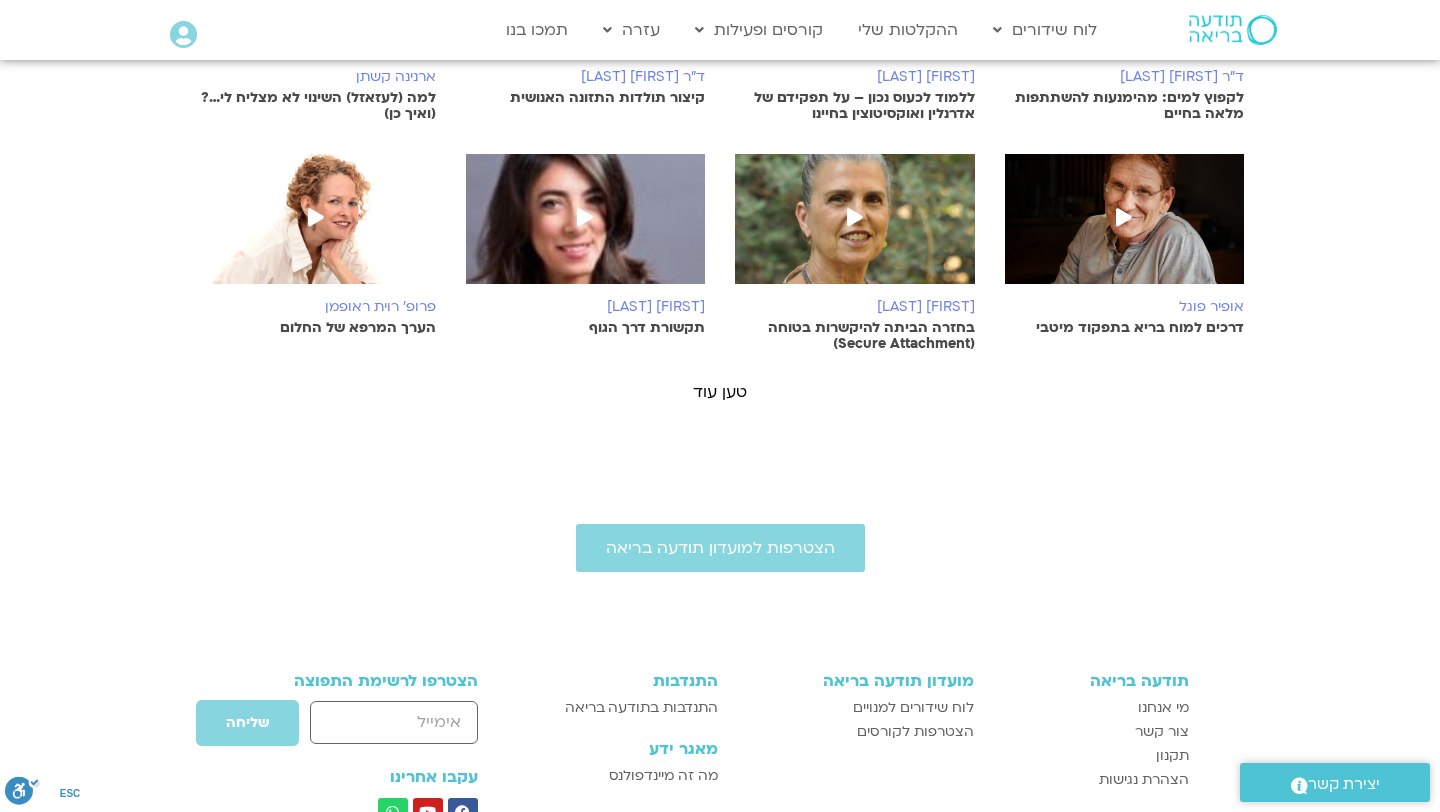 click at bounding box center (316, 219) 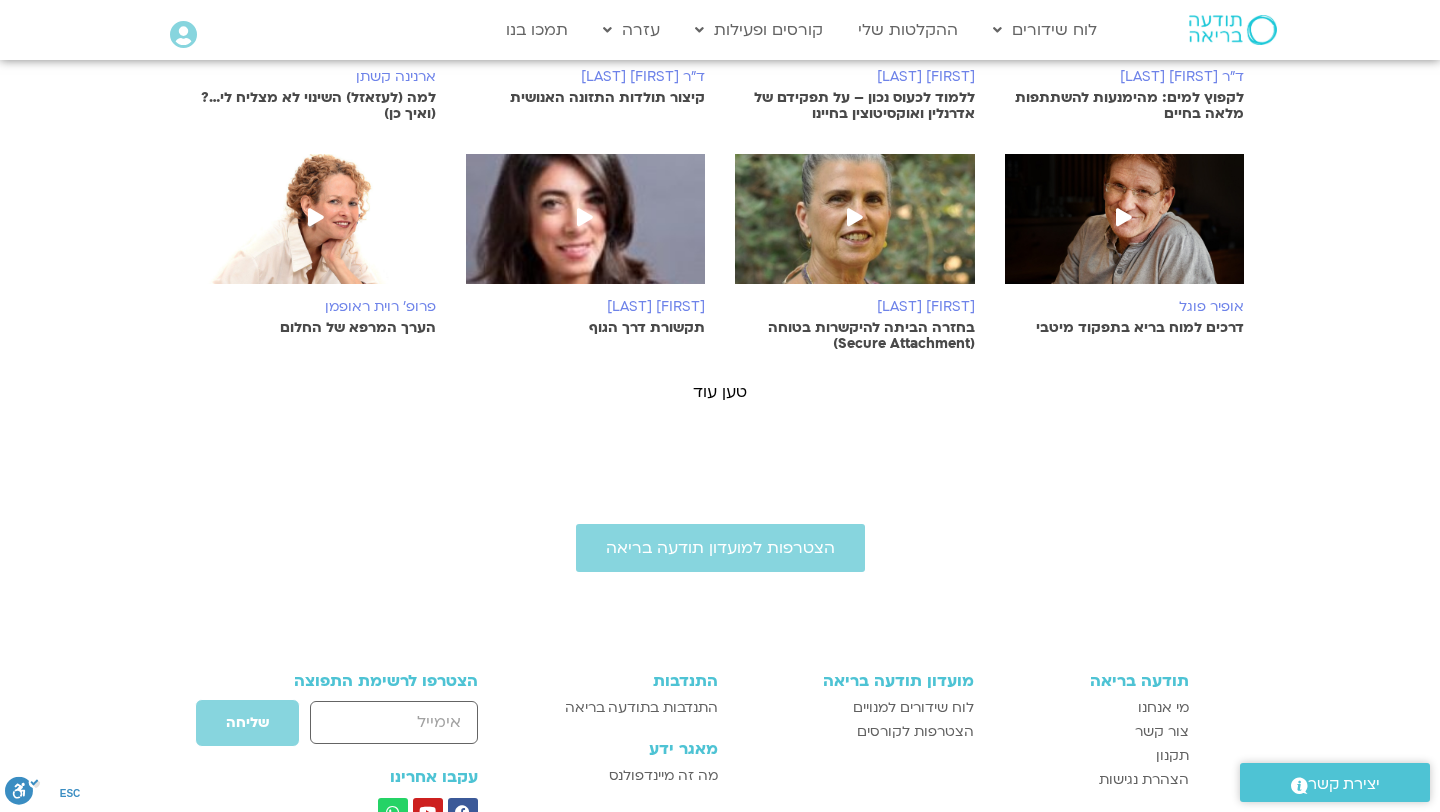 scroll, scrollTop: 684, scrollLeft: 0, axis: vertical 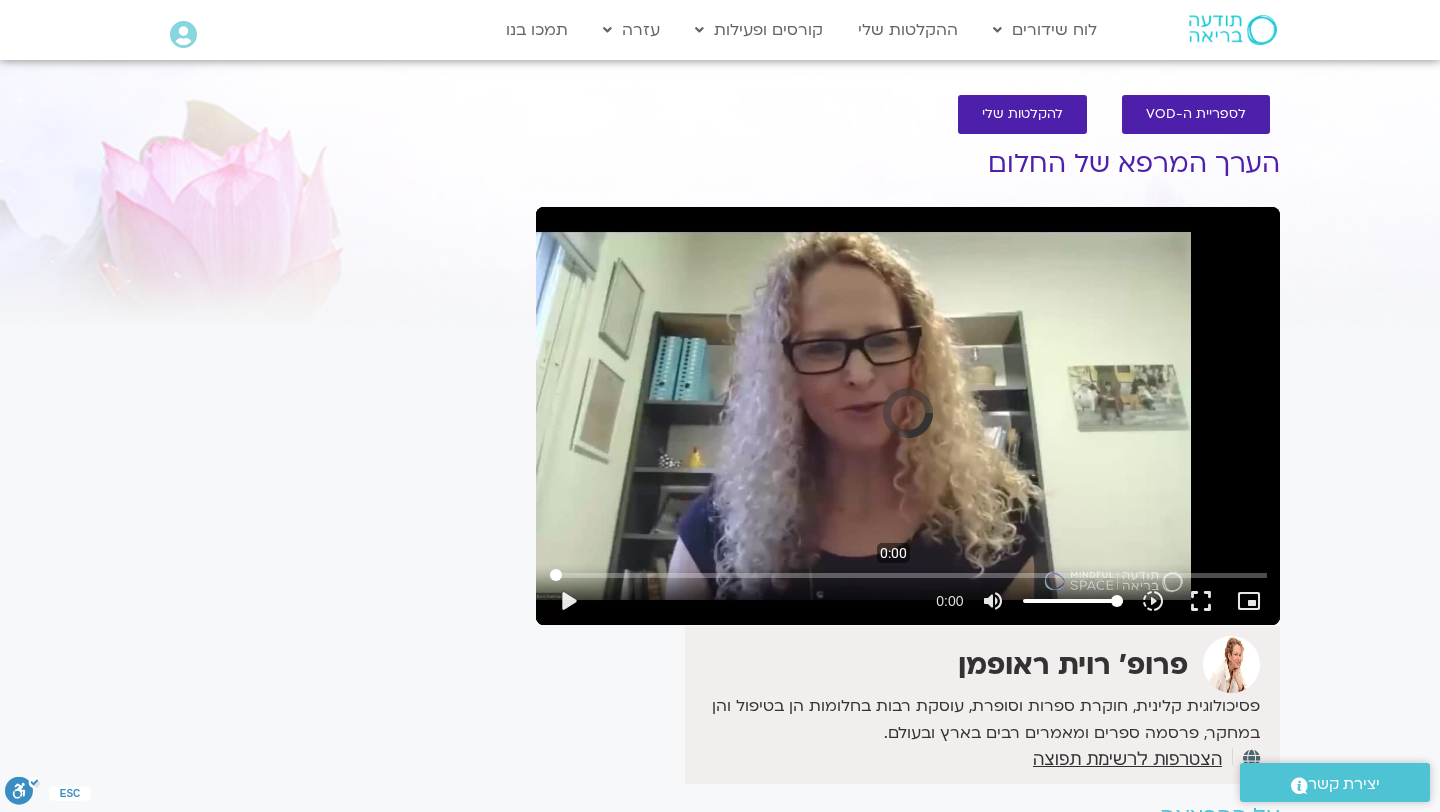 click at bounding box center (908, 575) 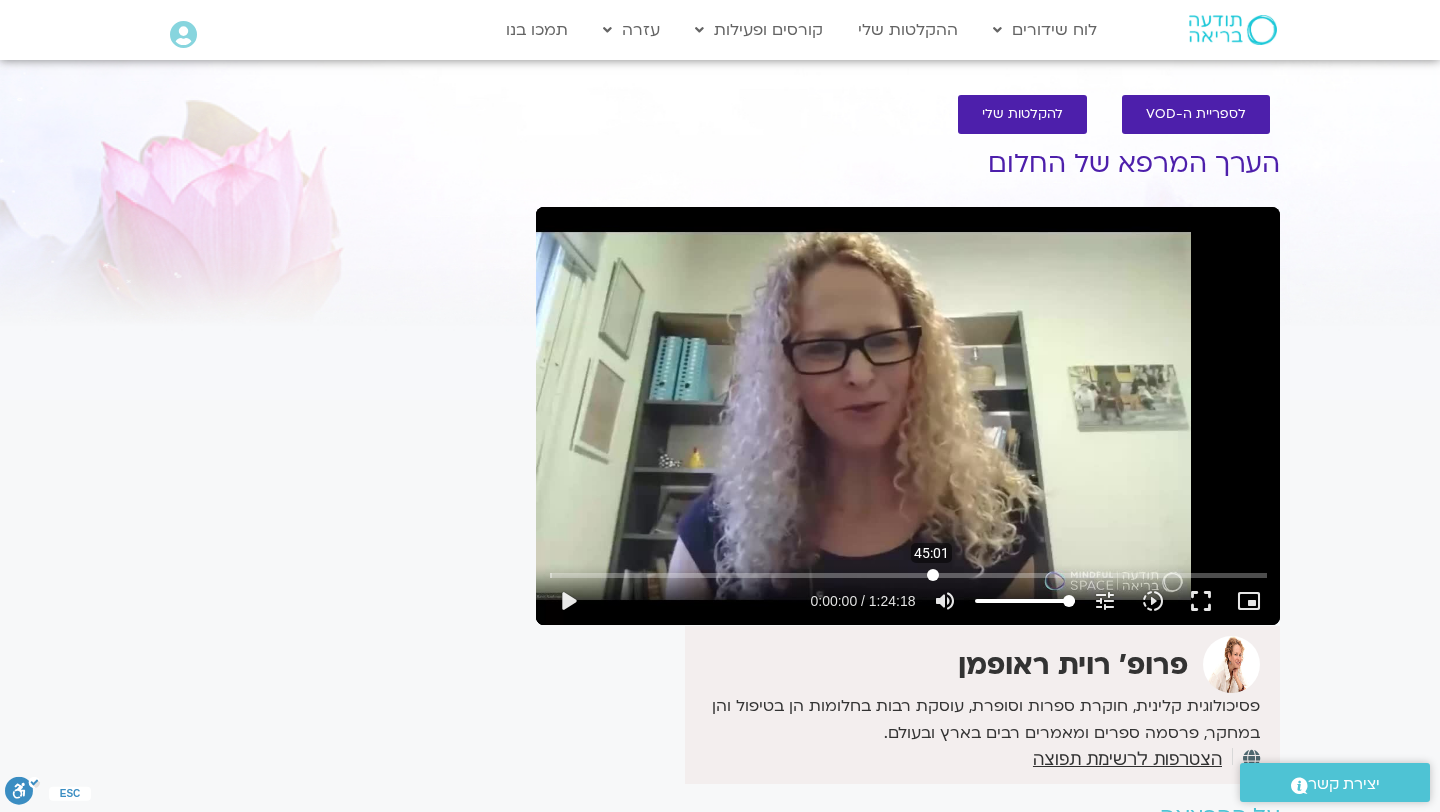 click at bounding box center (908, 575) 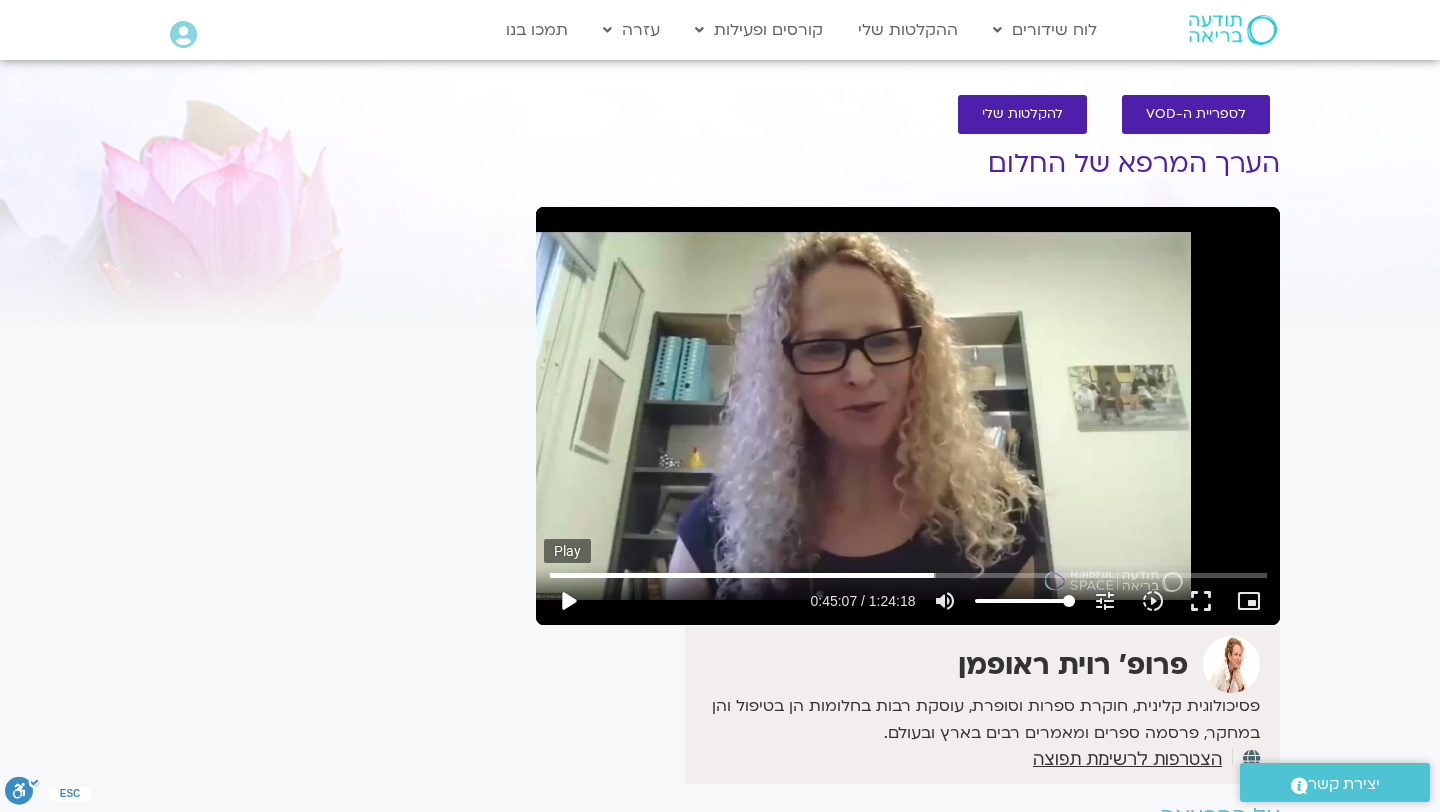 click on "play_arrow" at bounding box center [568, 601] 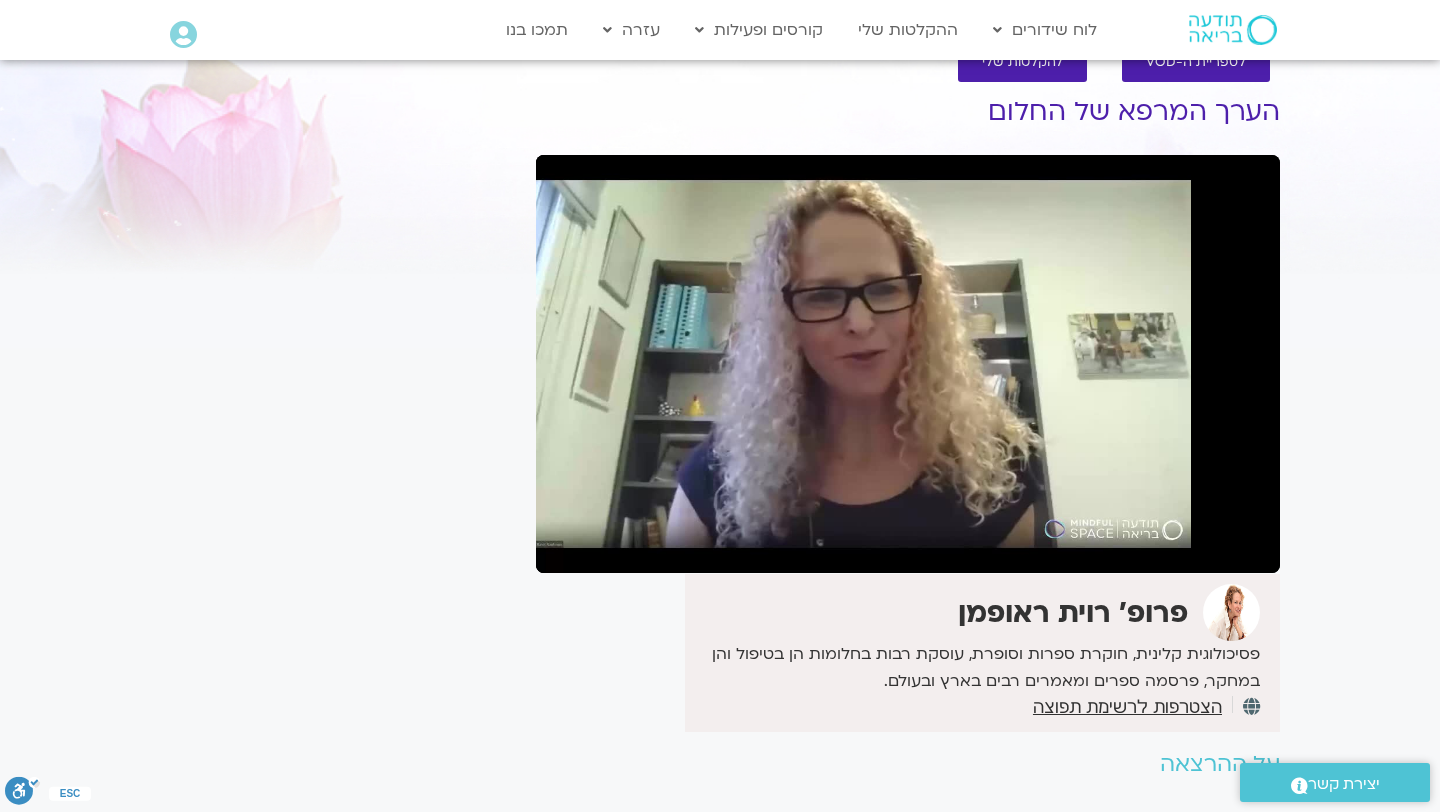 scroll, scrollTop: 51, scrollLeft: 0, axis: vertical 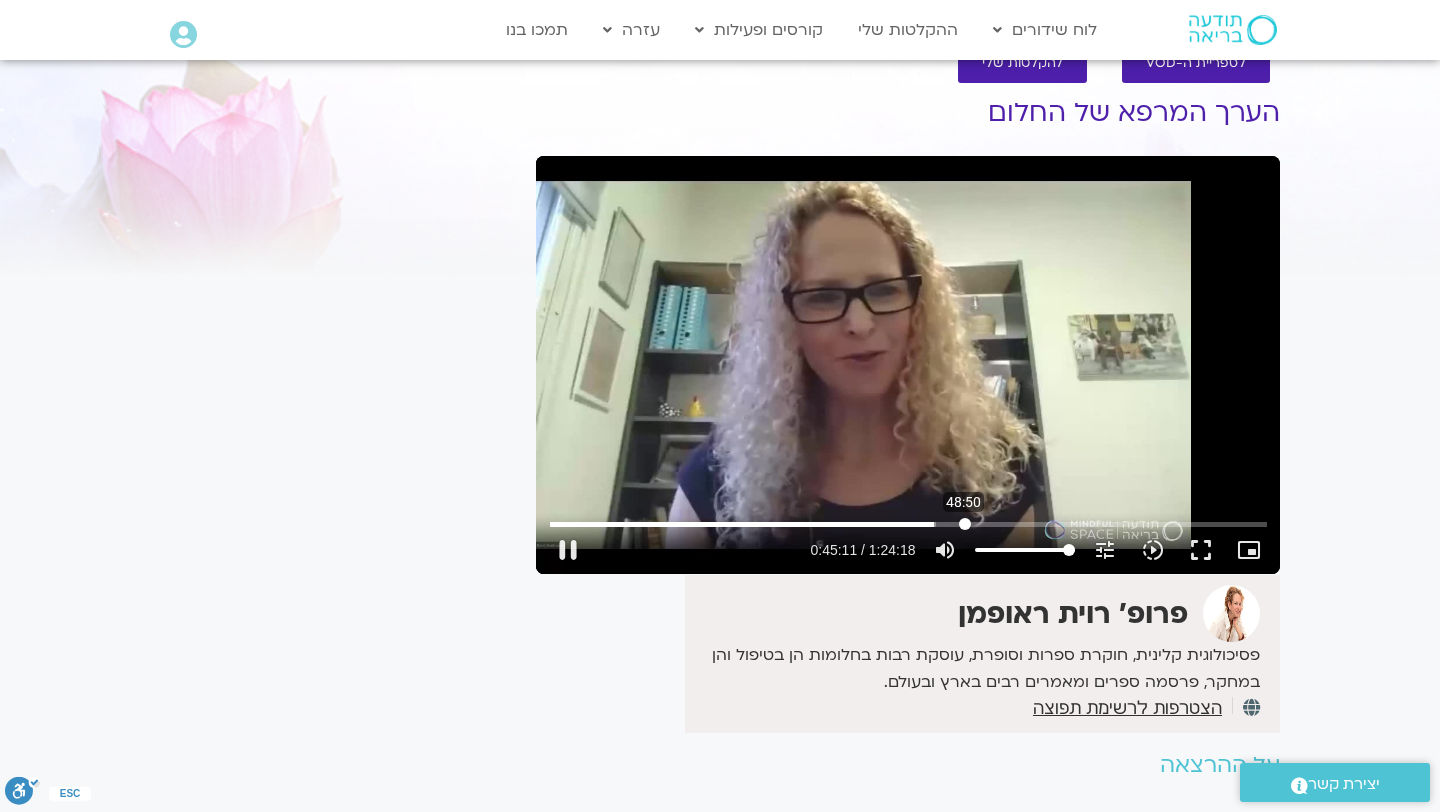 click at bounding box center (908, 524) 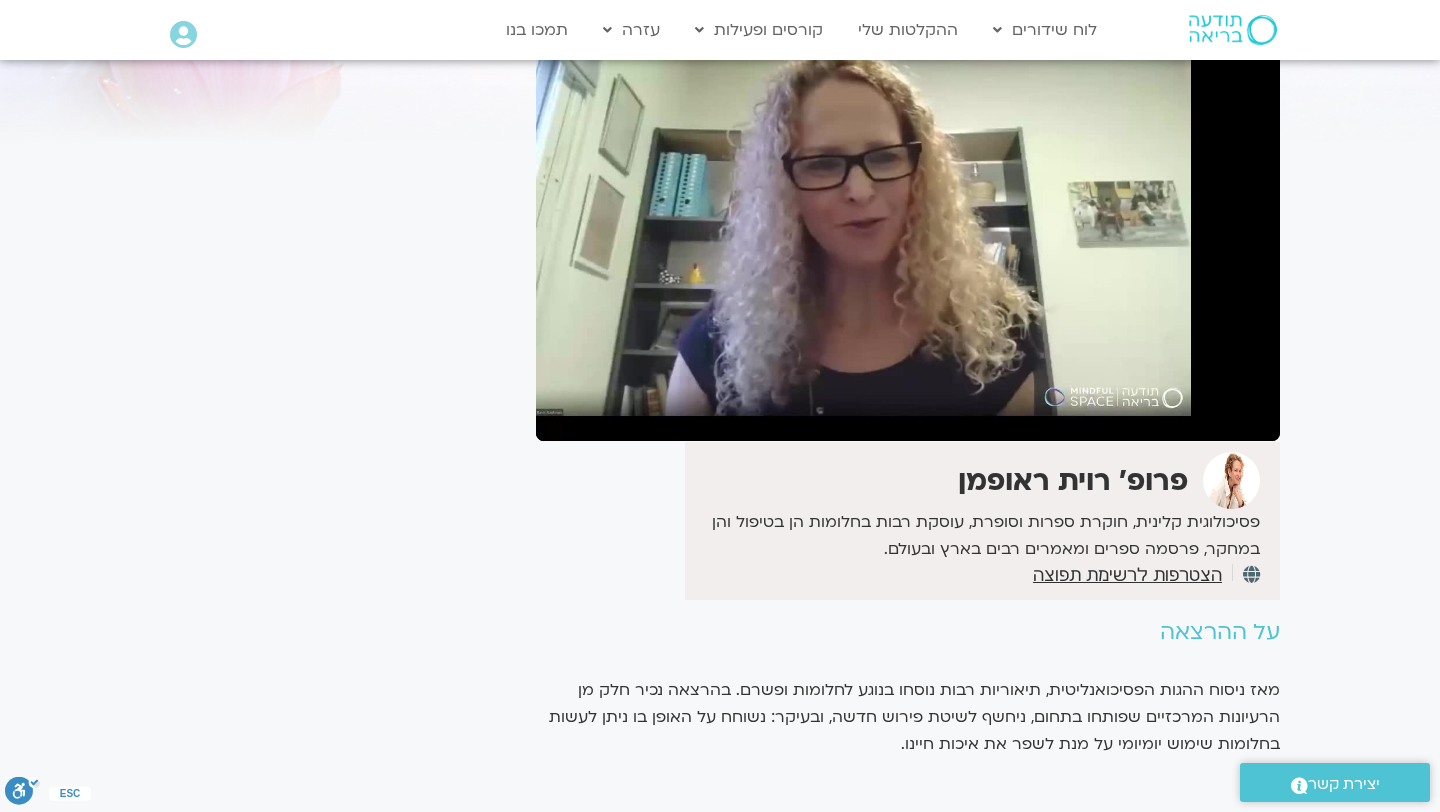 scroll, scrollTop: 177, scrollLeft: 0, axis: vertical 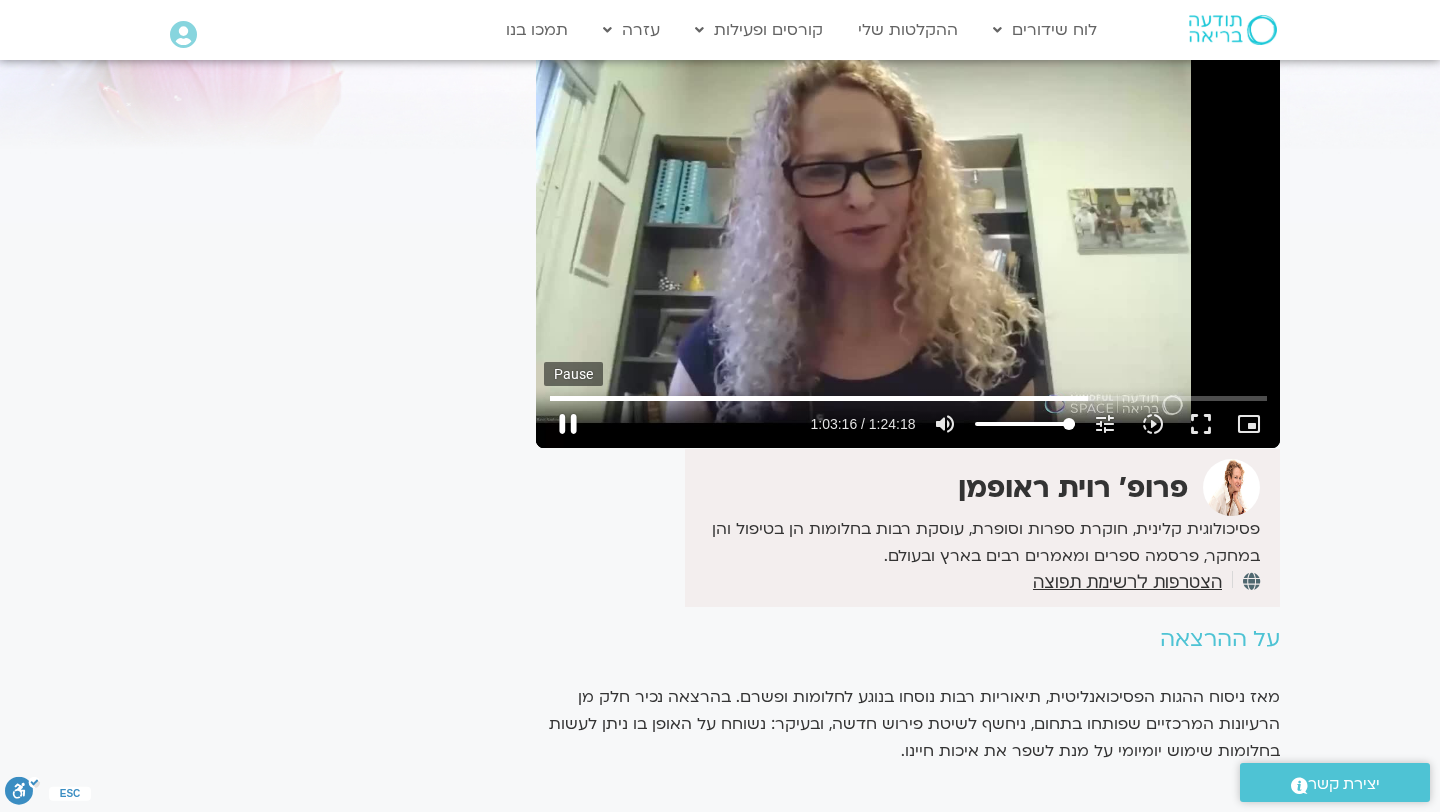 click on "pause" at bounding box center (568, 424) 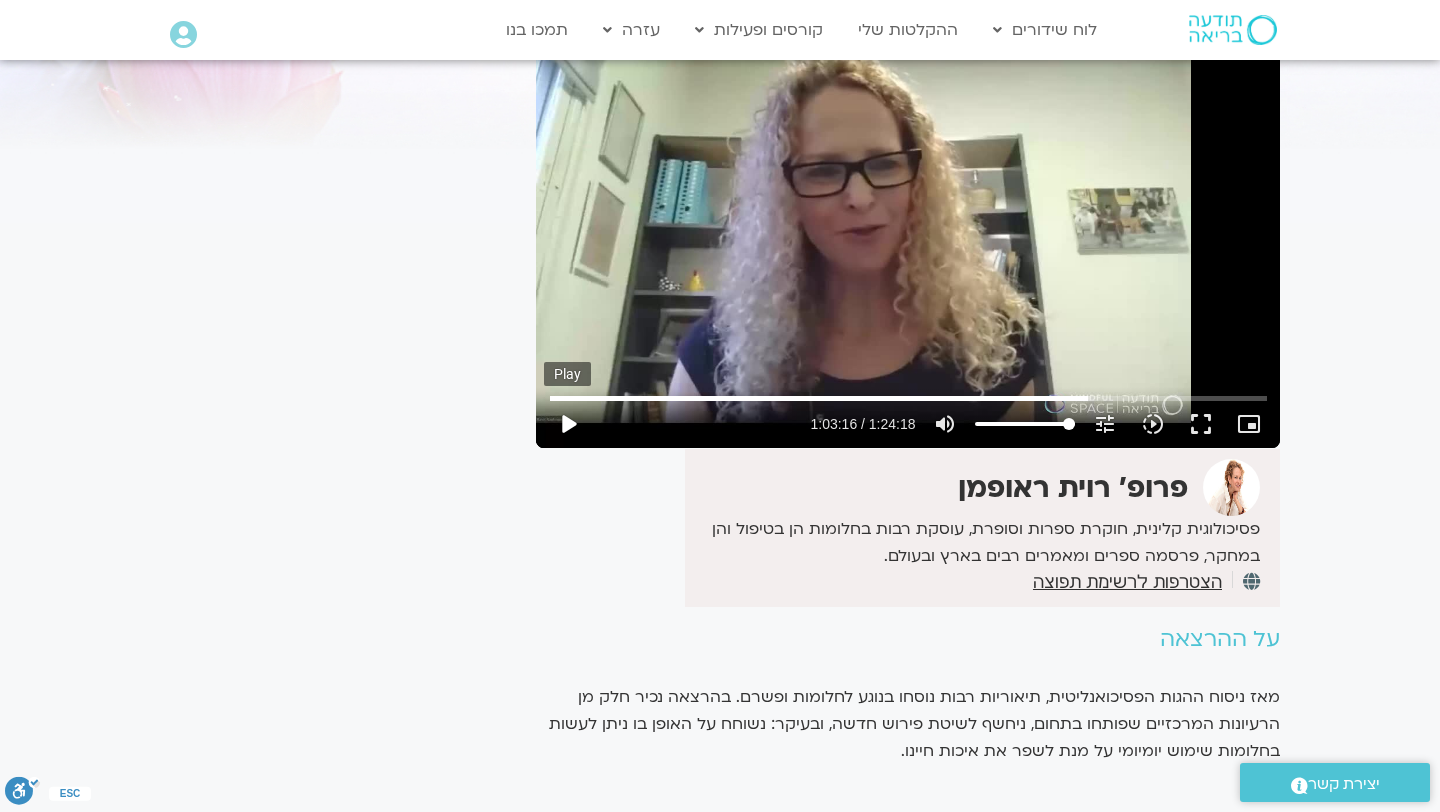 click on "play_arrow" at bounding box center [568, 424] 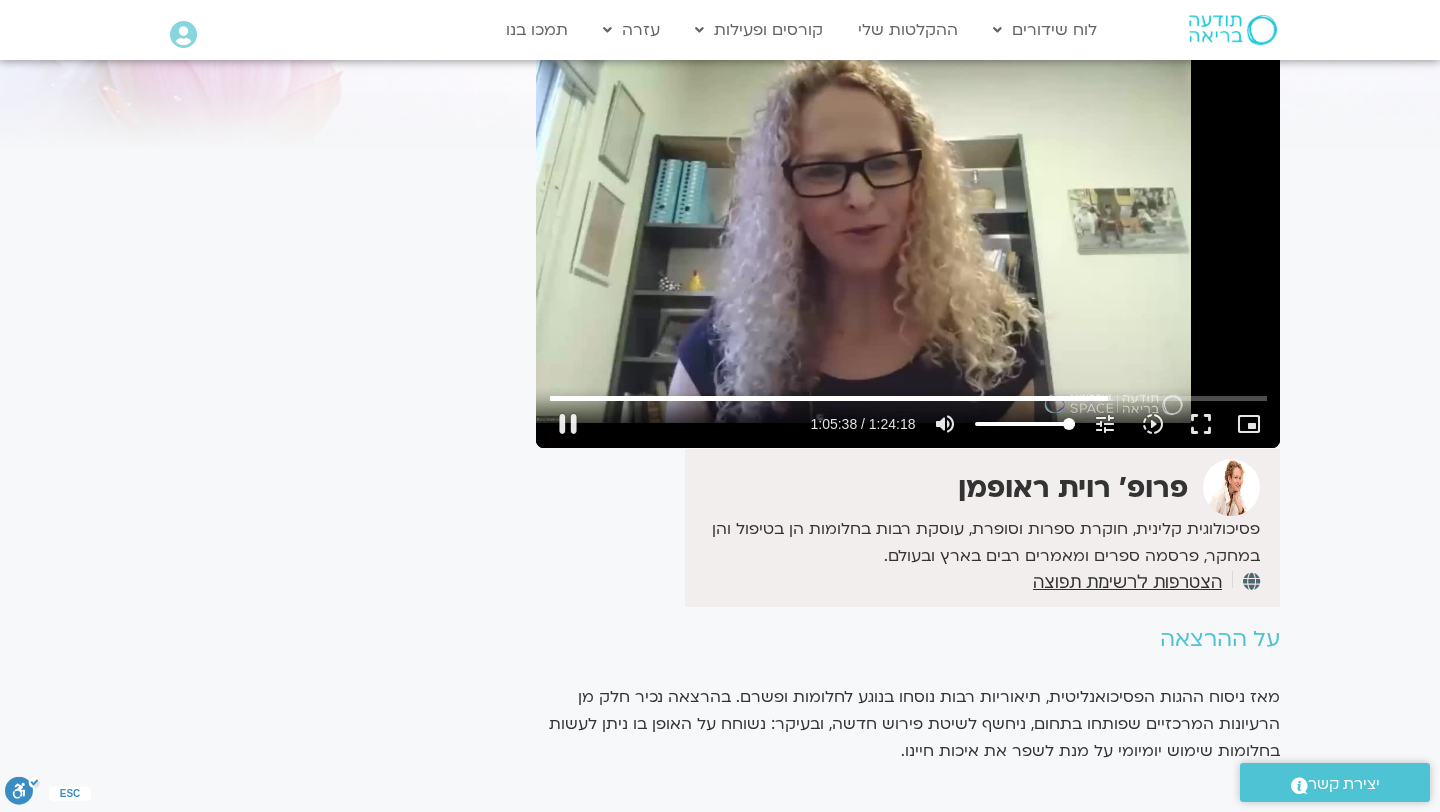 scroll, scrollTop: 0, scrollLeft: 0, axis: both 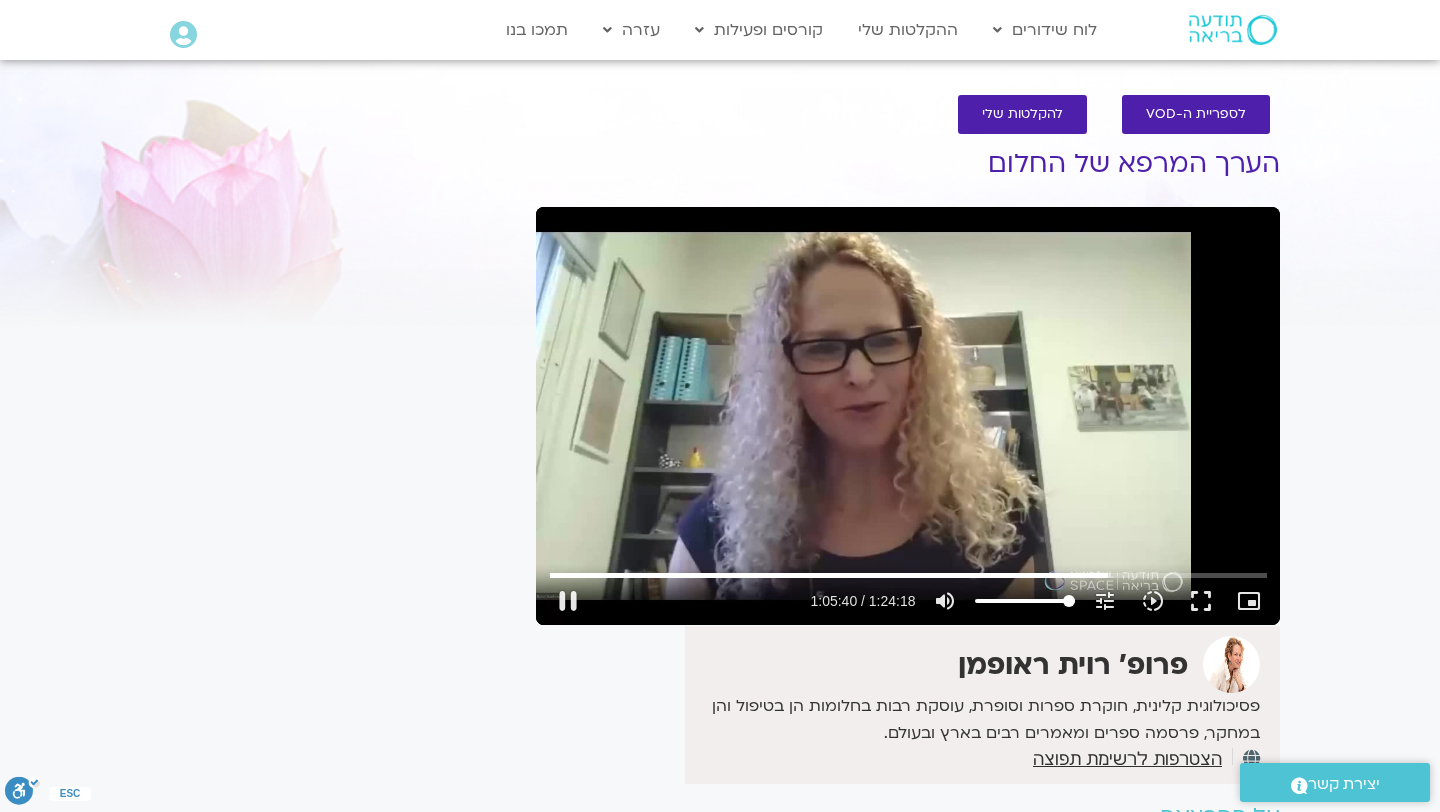 type on "3940.470762" 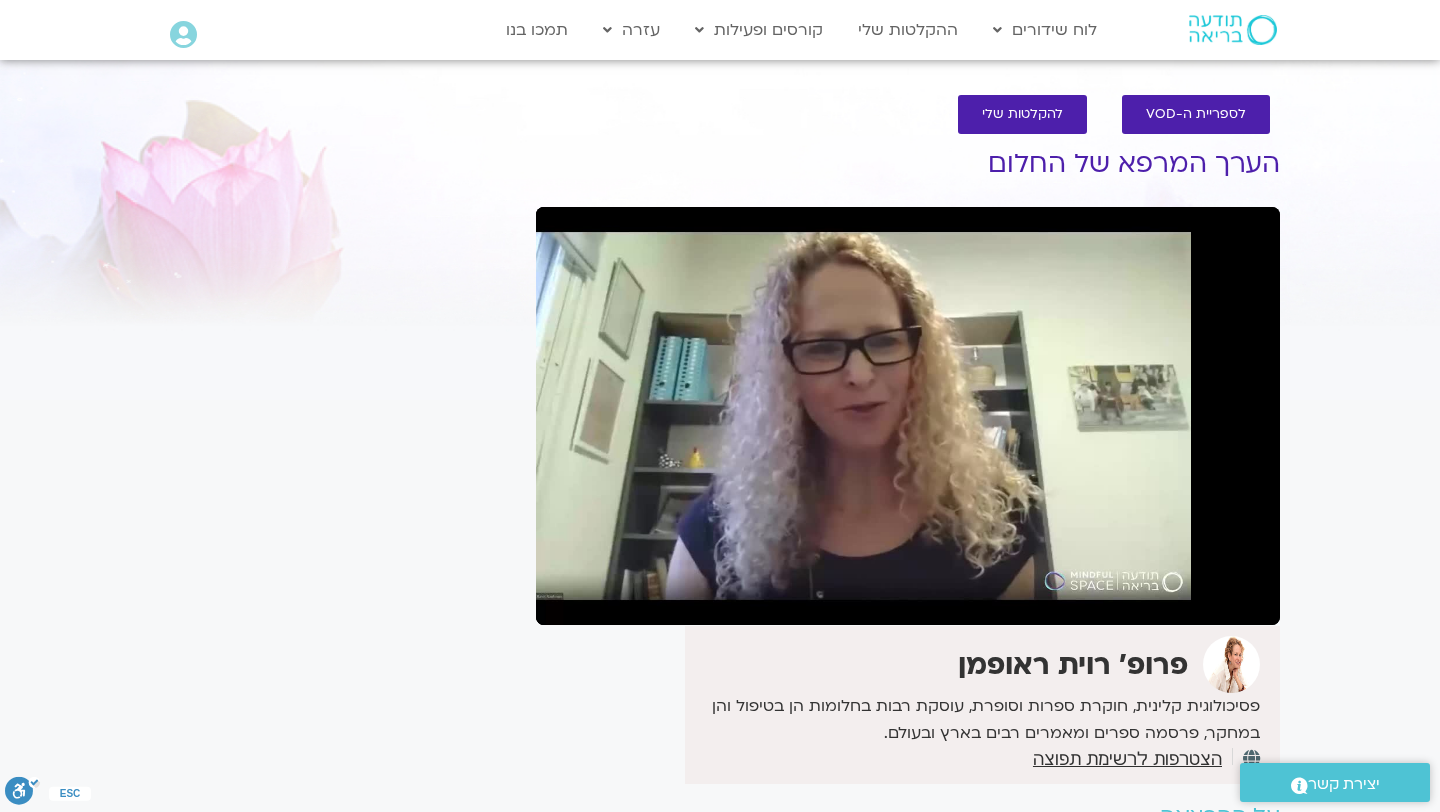type 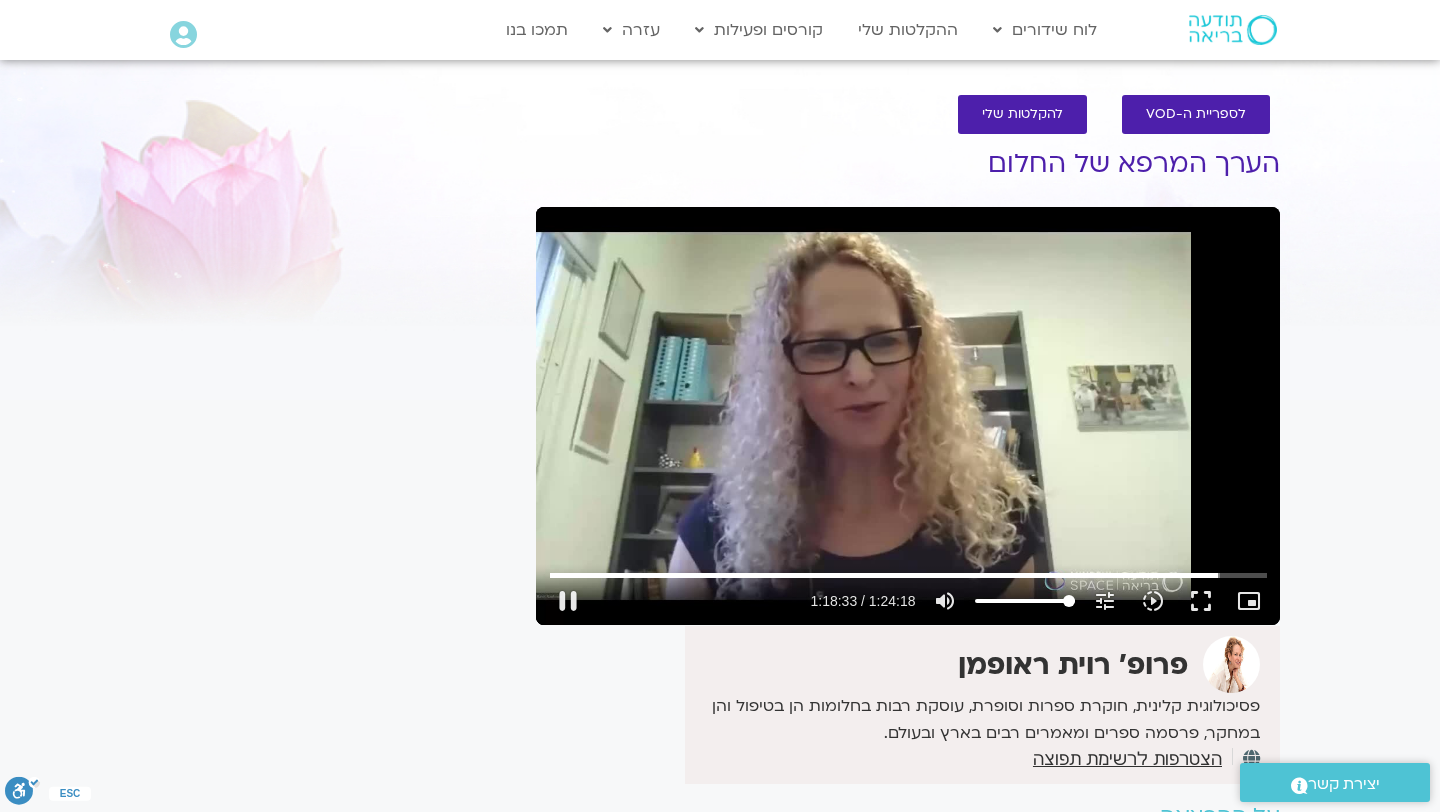 click on "Skip Ad 1:29 pause 1:18:33 / 1:24:18 volume_up Mute tune Resolution Auto 720p slow_motion_video Playback speed 1x 1x fullscreen picture_in_picture_alt Picture-in-Picture Off close Resolution 720p 480p 360p 240p Auto done close Playback speed 0.5x 0.75x 1x done 1.25x 1.5x 1.75x 2x" at bounding box center (908, 416) 